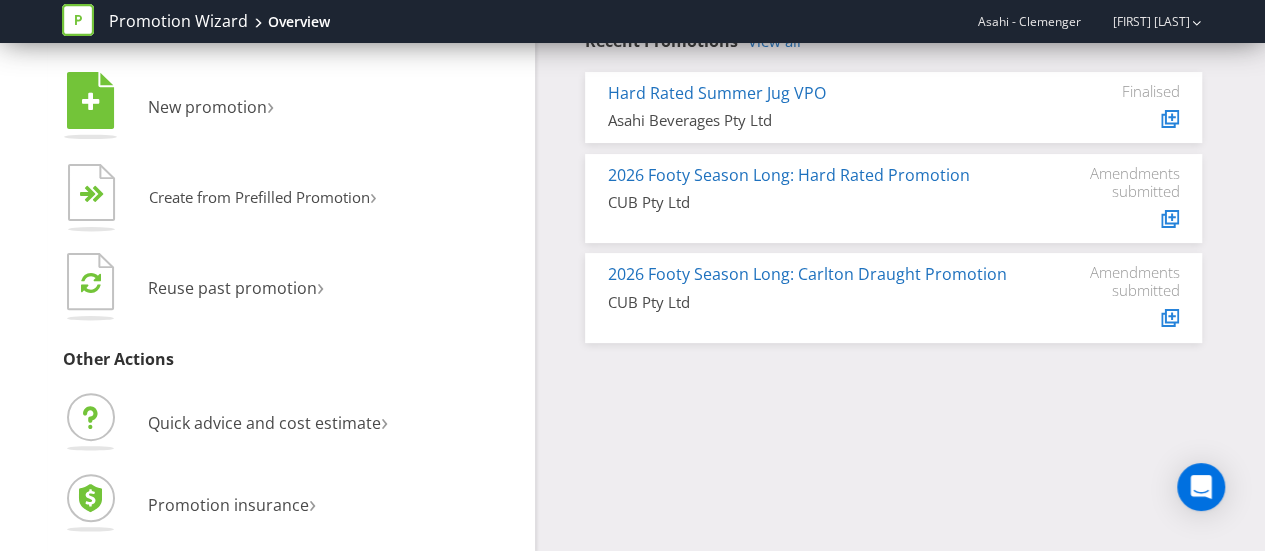 scroll, scrollTop: 0, scrollLeft: 0, axis: both 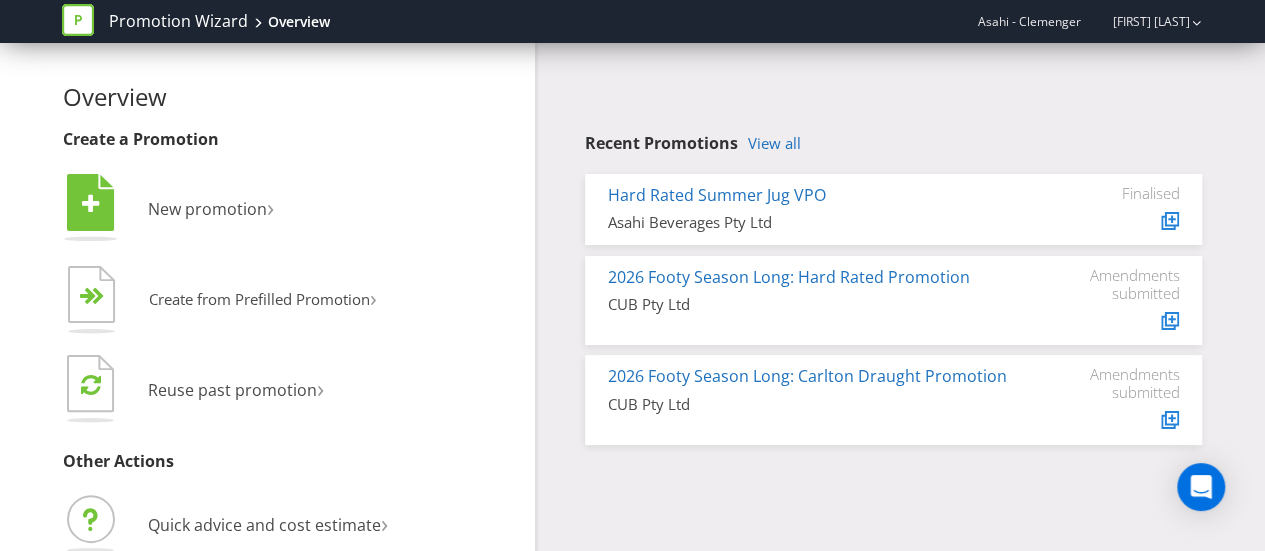 click on "View all" at bounding box center [774, 143] 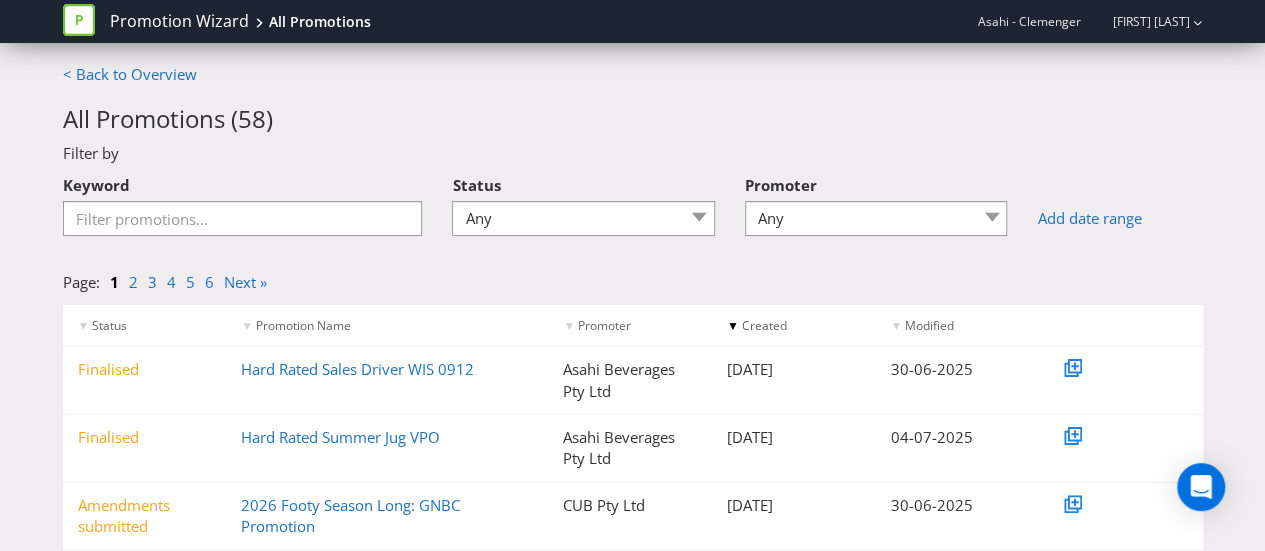 click on "Hard Rated Sales Driver WIS 0912" at bounding box center [357, 369] 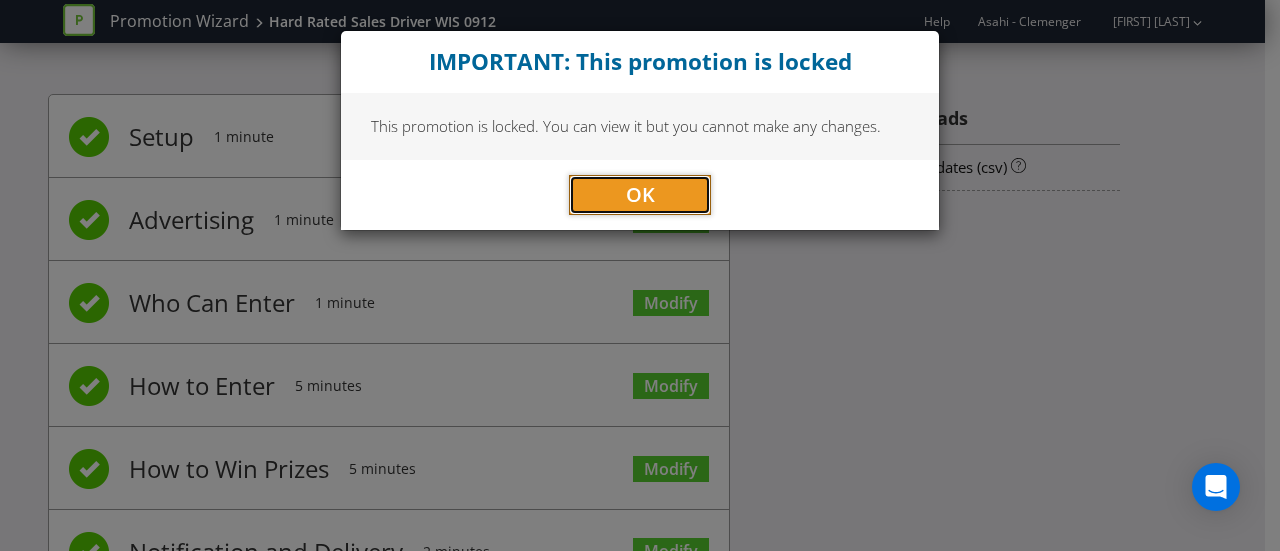 click on "OK" at bounding box center [640, 195] 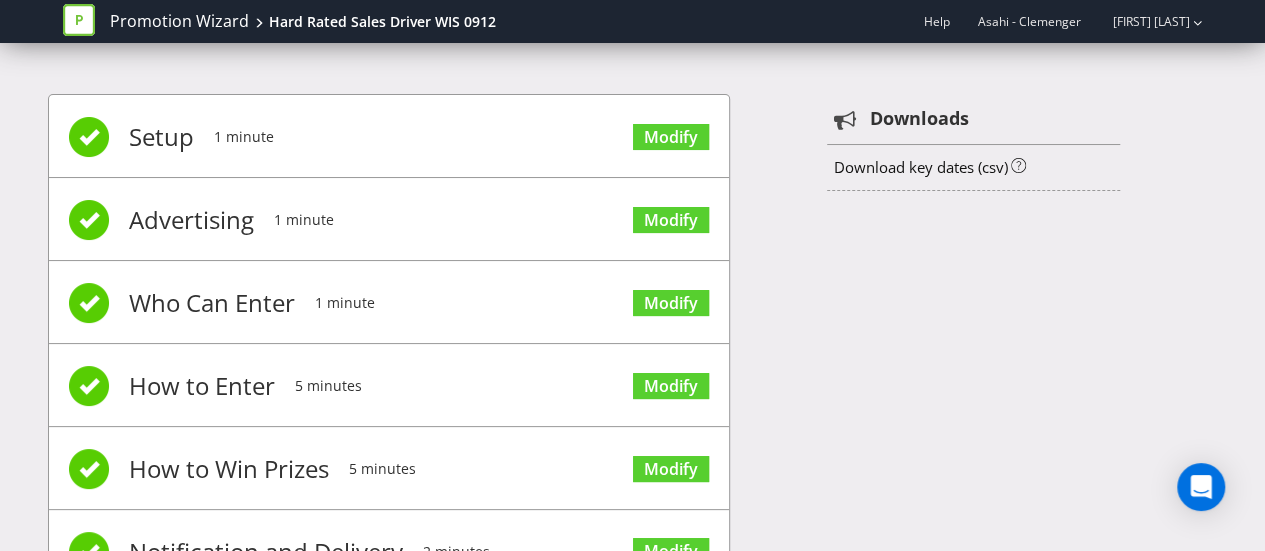 click at bounding box center [79, 20] 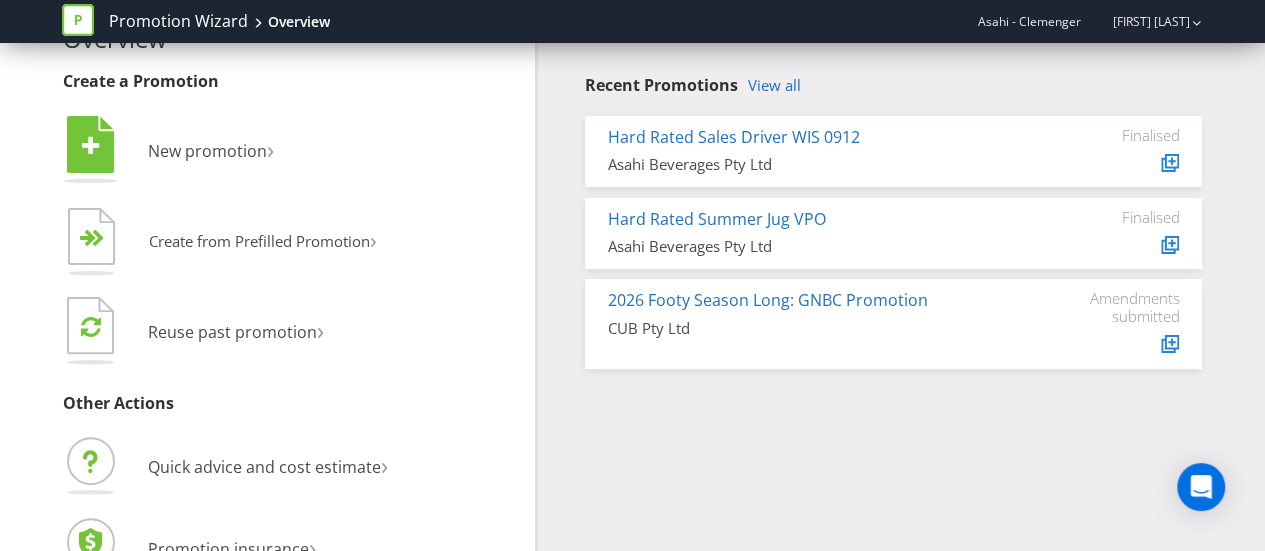 scroll, scrollTop: 59, scrollLeft: 0, axis: vertical 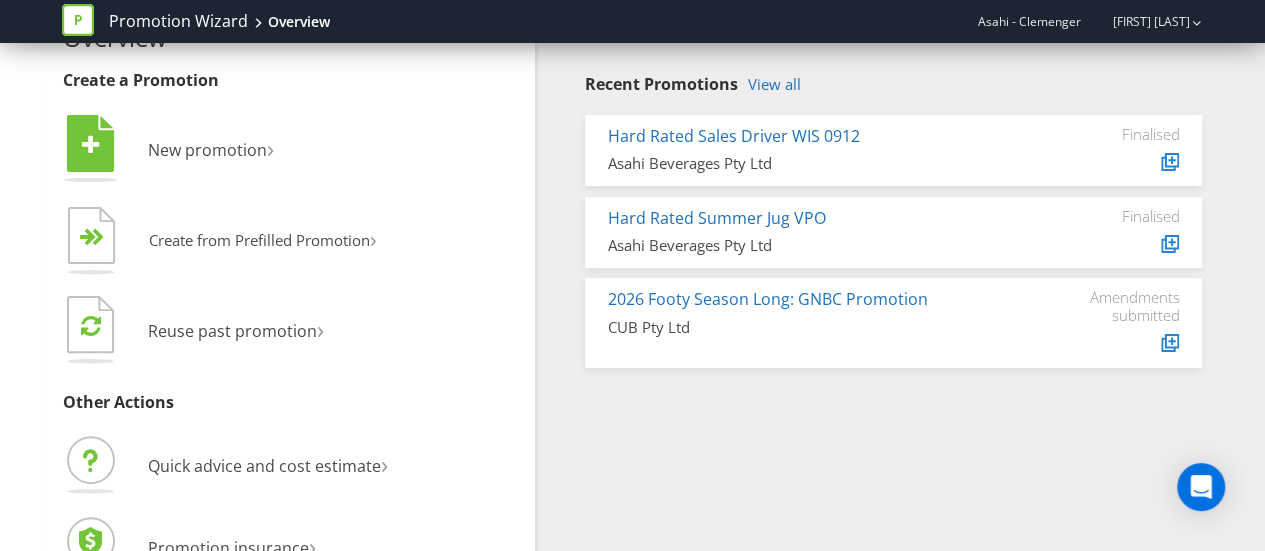 click on "New promotion" at bounding box center (207, 150) 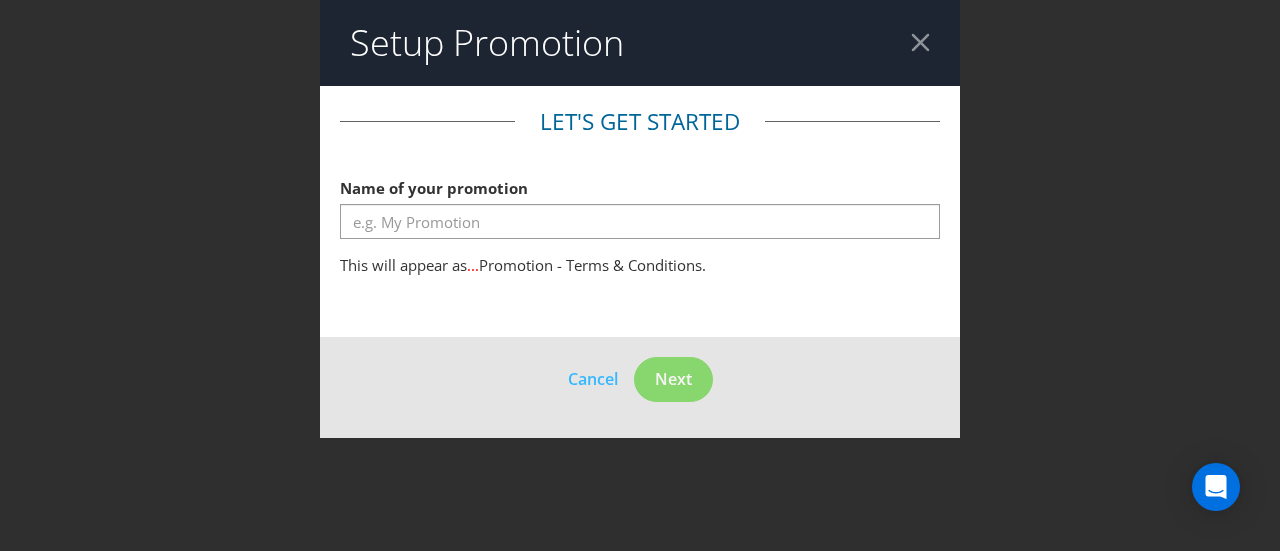 click at bounding box center [920, 42] 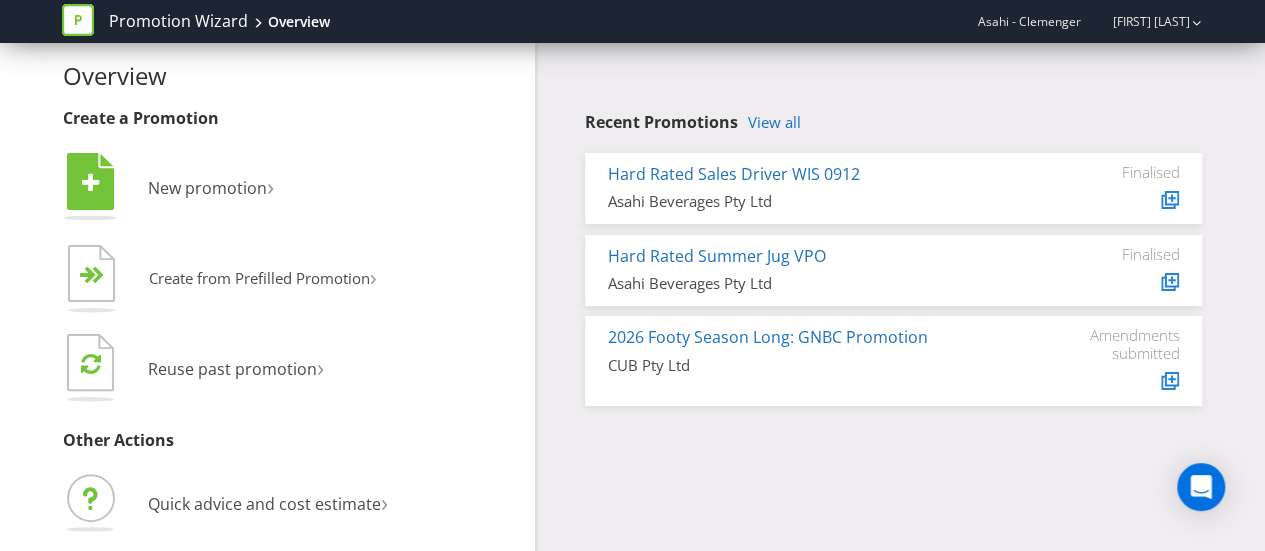 scroll, scrollTop: 22, scrollLeft: 0, axis: vertical 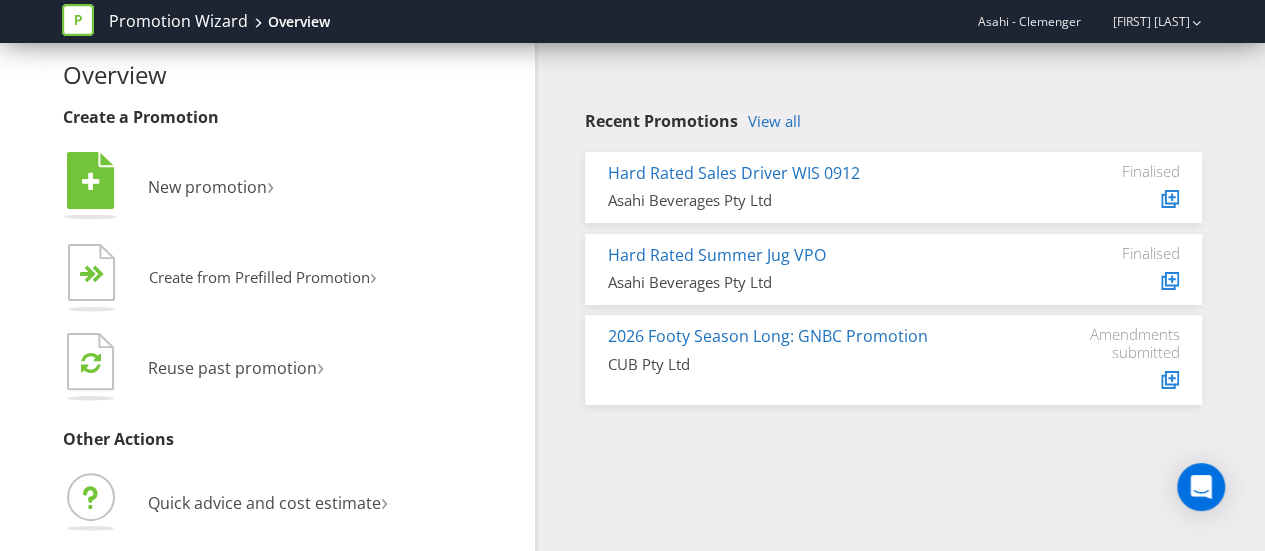 click on "View all" at bounding box center [774, 121] 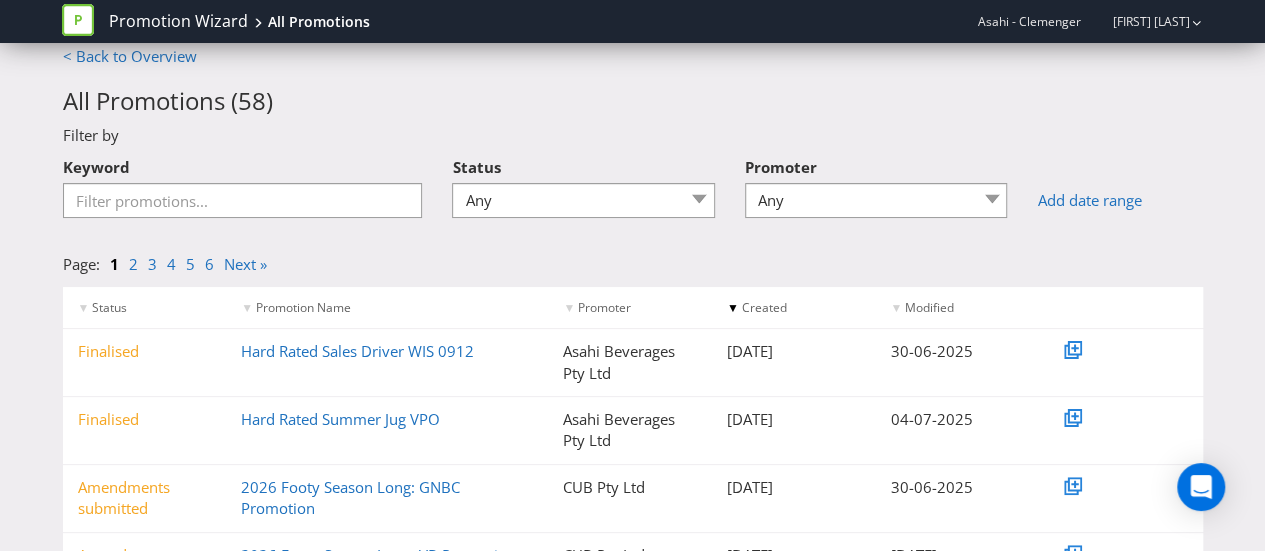 scroll, scrollTop: 0, scrollLeft: 0, axis: both 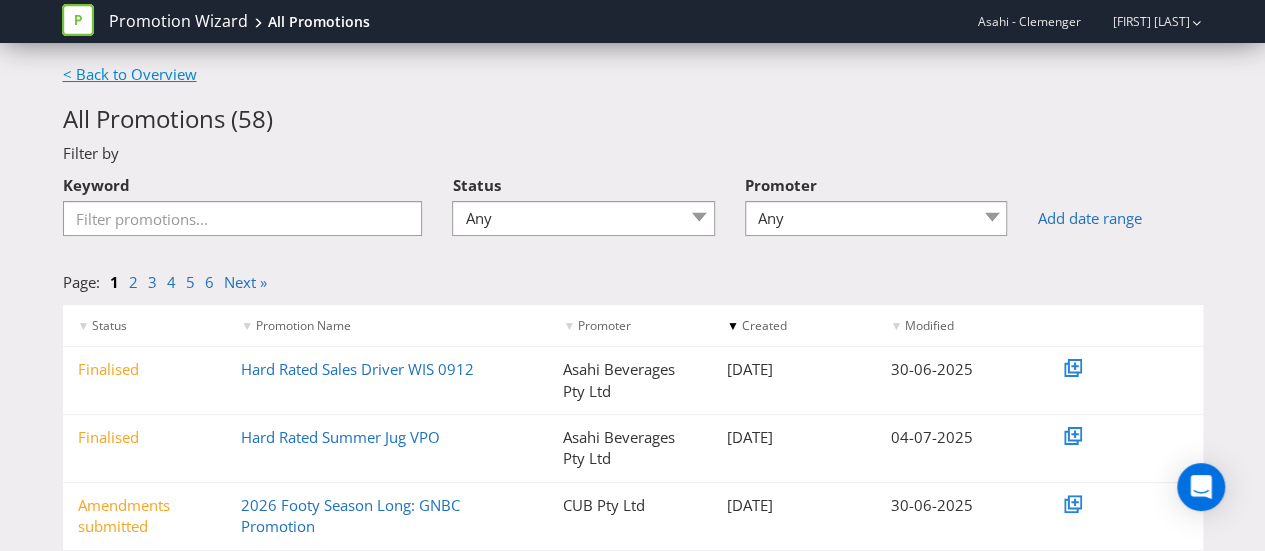 click on "< Back to Overview" at bounding box center (130, 74) 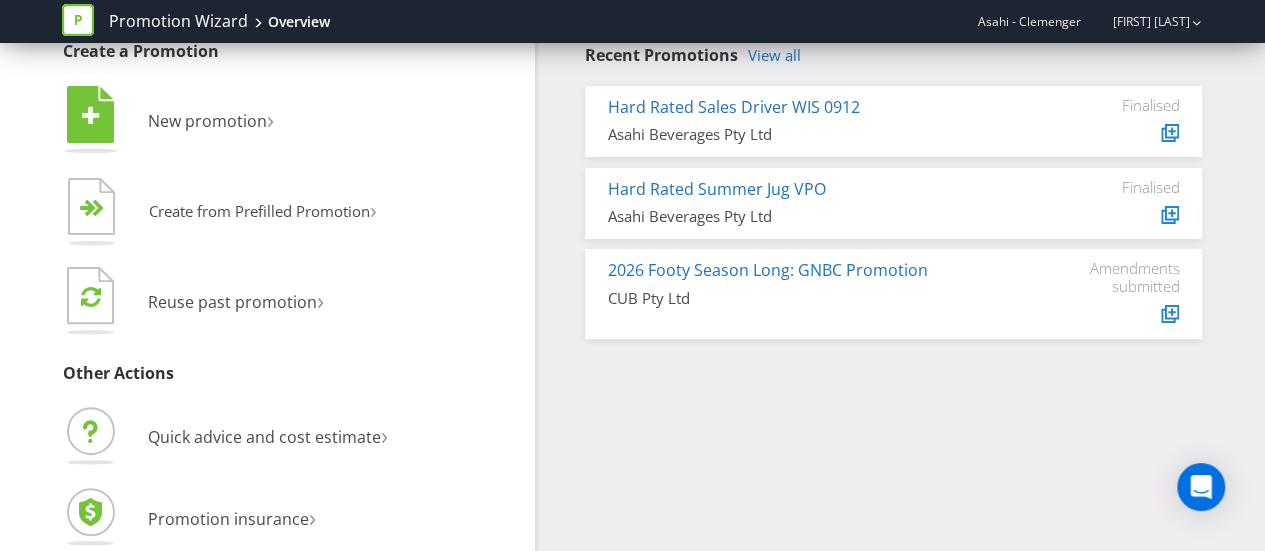 scroll, scrollTop: 102, scrollLeft: 0, axis: vertical 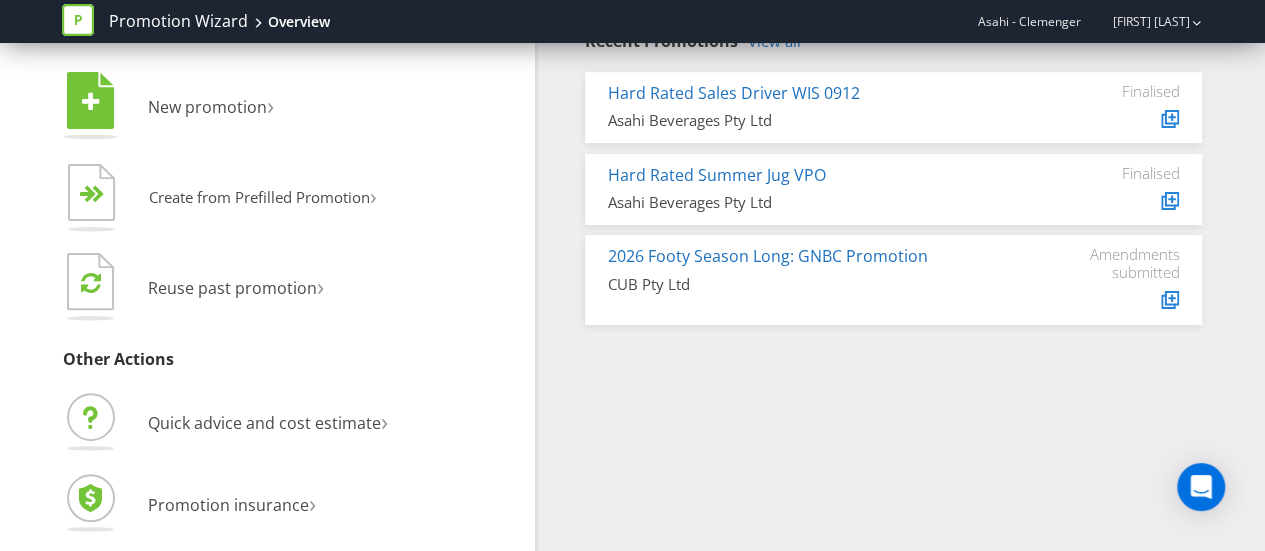 click on "Overview Create a Promotion  New promotion  ›   Create from Prefilled Promotion  › Purchase + online entry form (draw)   Comment on Facebook to enter (game of skill)   Instant Win Online ([COUNTRY]18+ only)   Online entry   Purchase, Scratch and Win promotion    Reuse past promotion  › Other Actions Quick advice and cost estimate  › Promotion insurance  › Recent Promotions  View all Hard Rated Sales Driver WIS 0912 Asahi Beverages Pty Ltd Finalised Hard Rated Summer Jug VPO Asahi Beverages Pty Ltd Finalised 2026 Footy Season Long: GNBC Promotion   CUB Pty Ltd Amendments submitted" at bounding box center [633, 246] 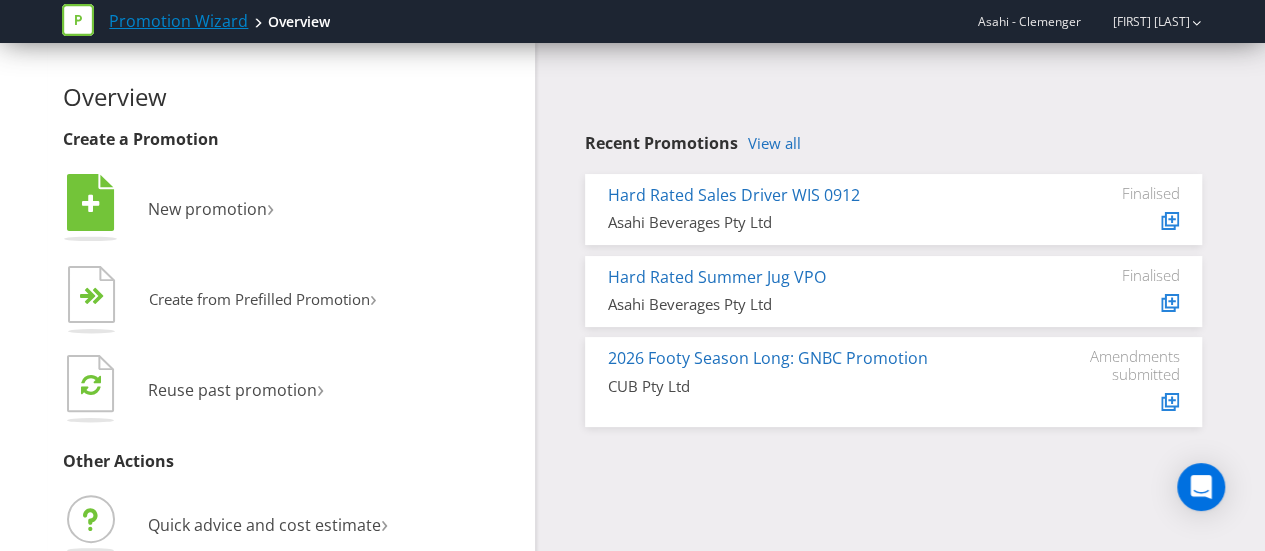 click on "Promotion Wizard" at bounding box center [179, 21] 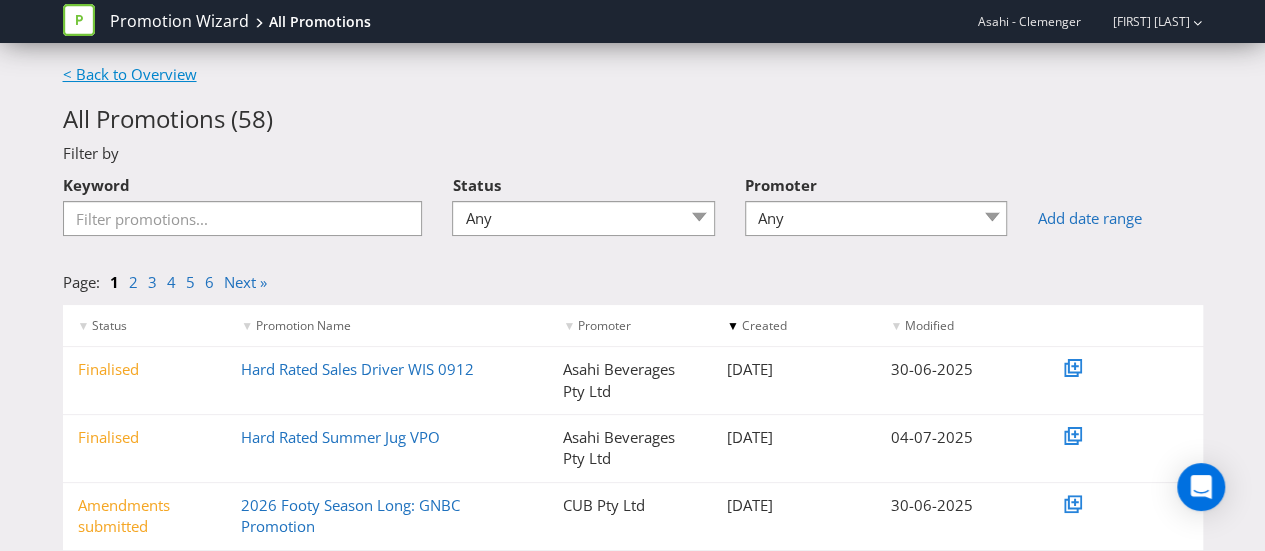 click on "< Back to Overview" at bounding box center (130, 74) 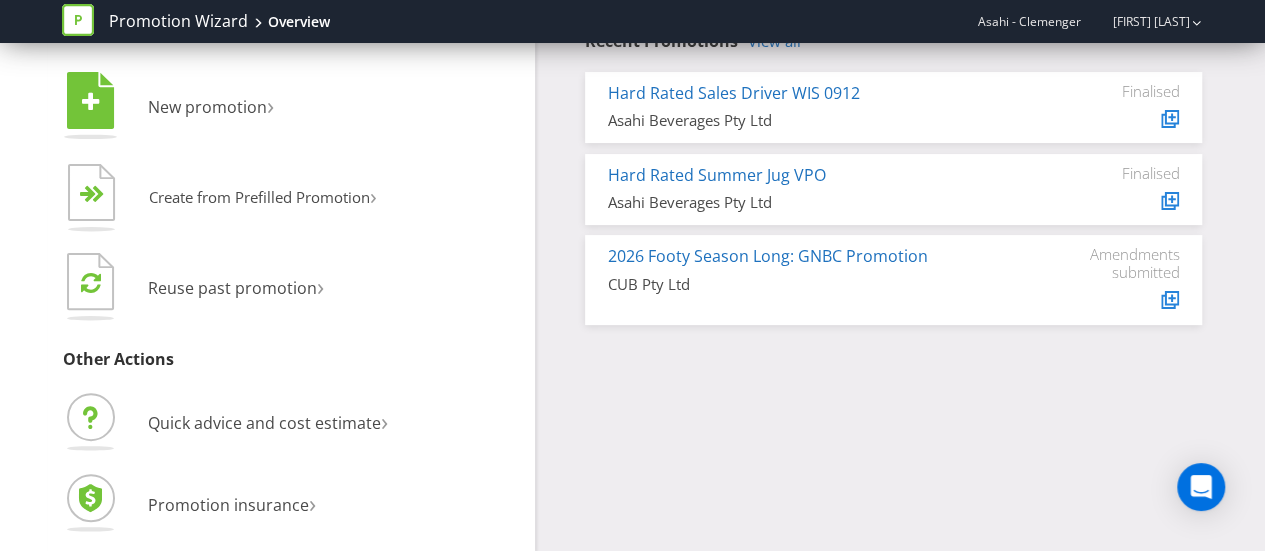 scroll, scrollTop: 0, scrollLeft: 0, axis: both 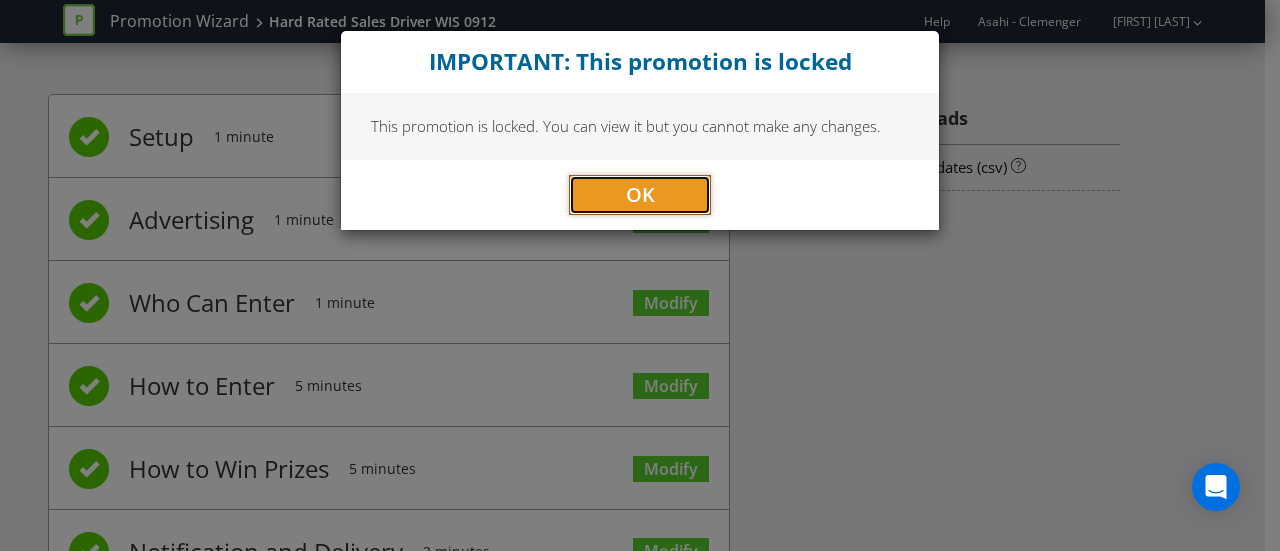 click on "OK" at bounding box center [640, 195] 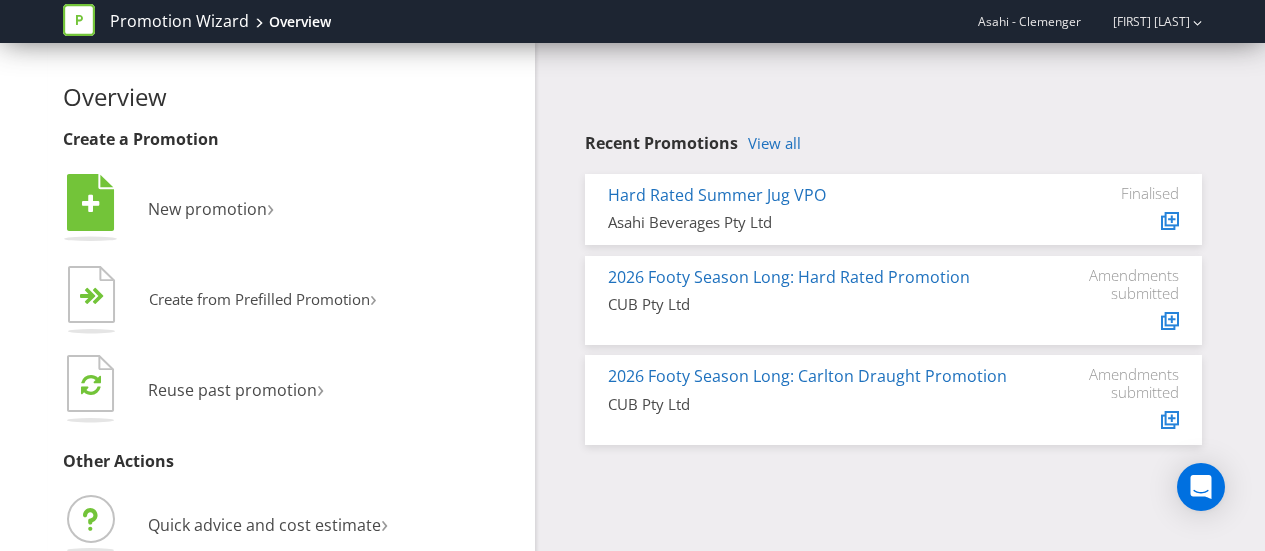 scroll, scrollTop: 0, scrollLeft: 0, axis: both 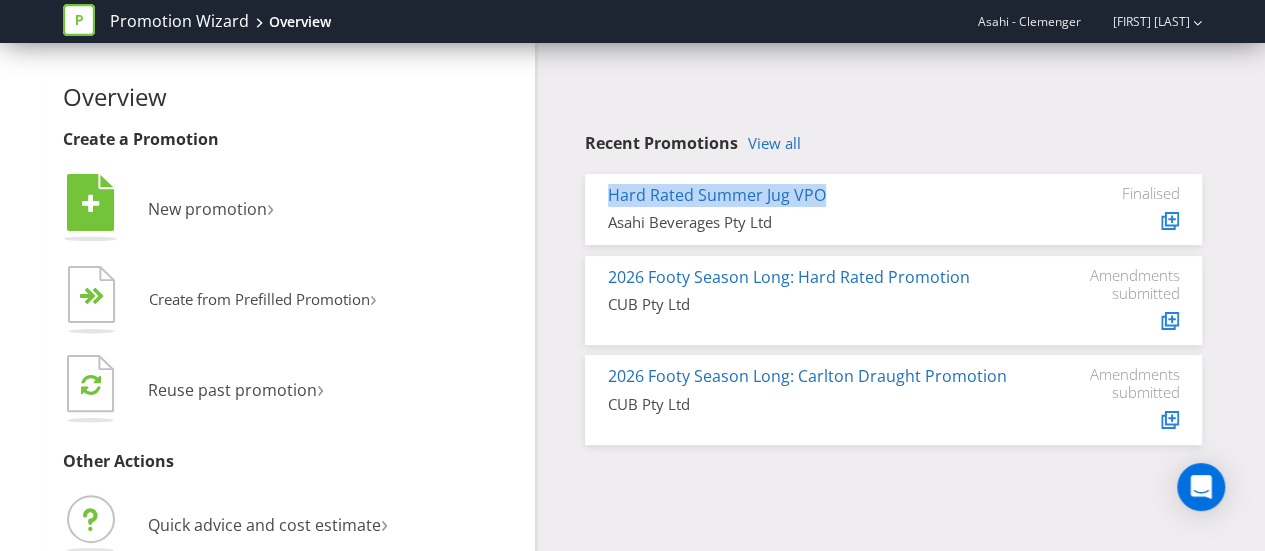 drag, startPoint x: 833, startPoint y: 194, endPoint x: 608, endPoint y: 199, distance: 225.05554 